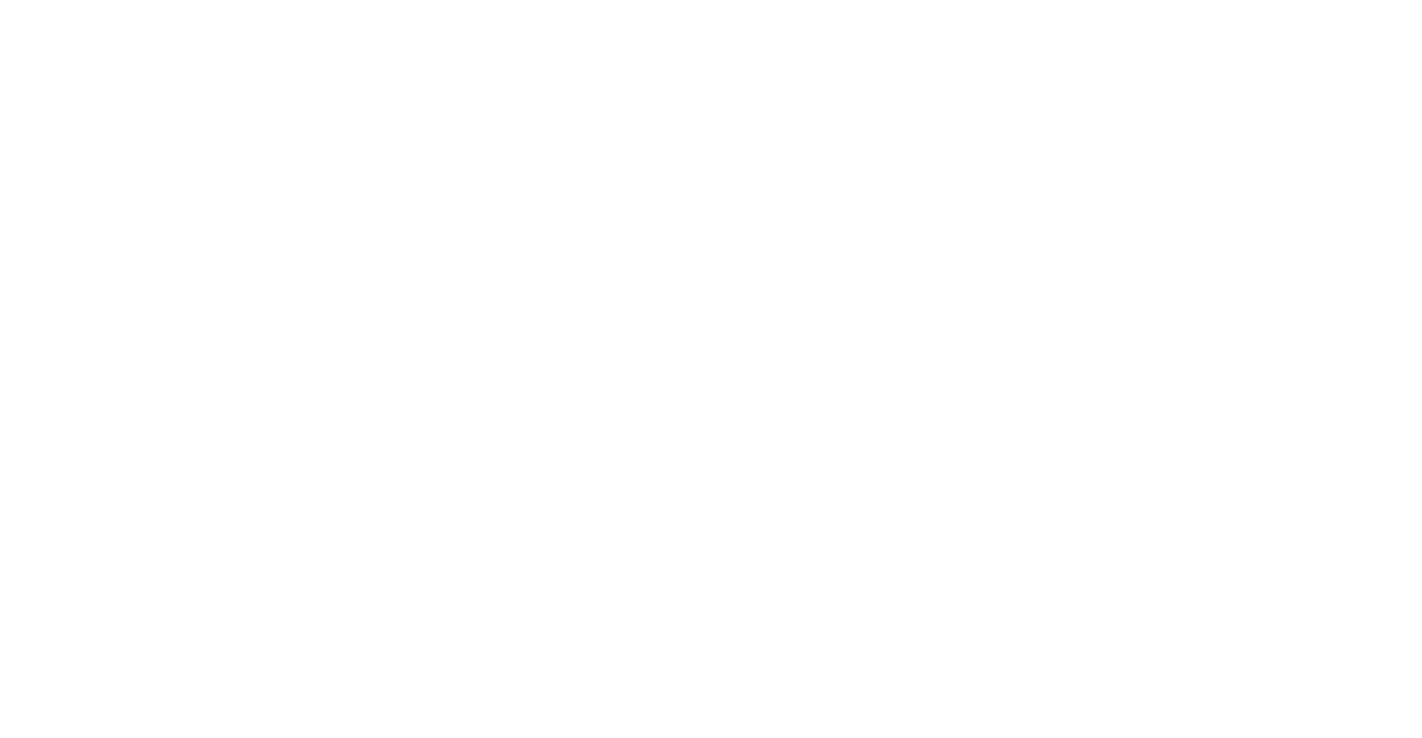 scroll, scrollTop: 0, scrollLeft: 0, axis: both 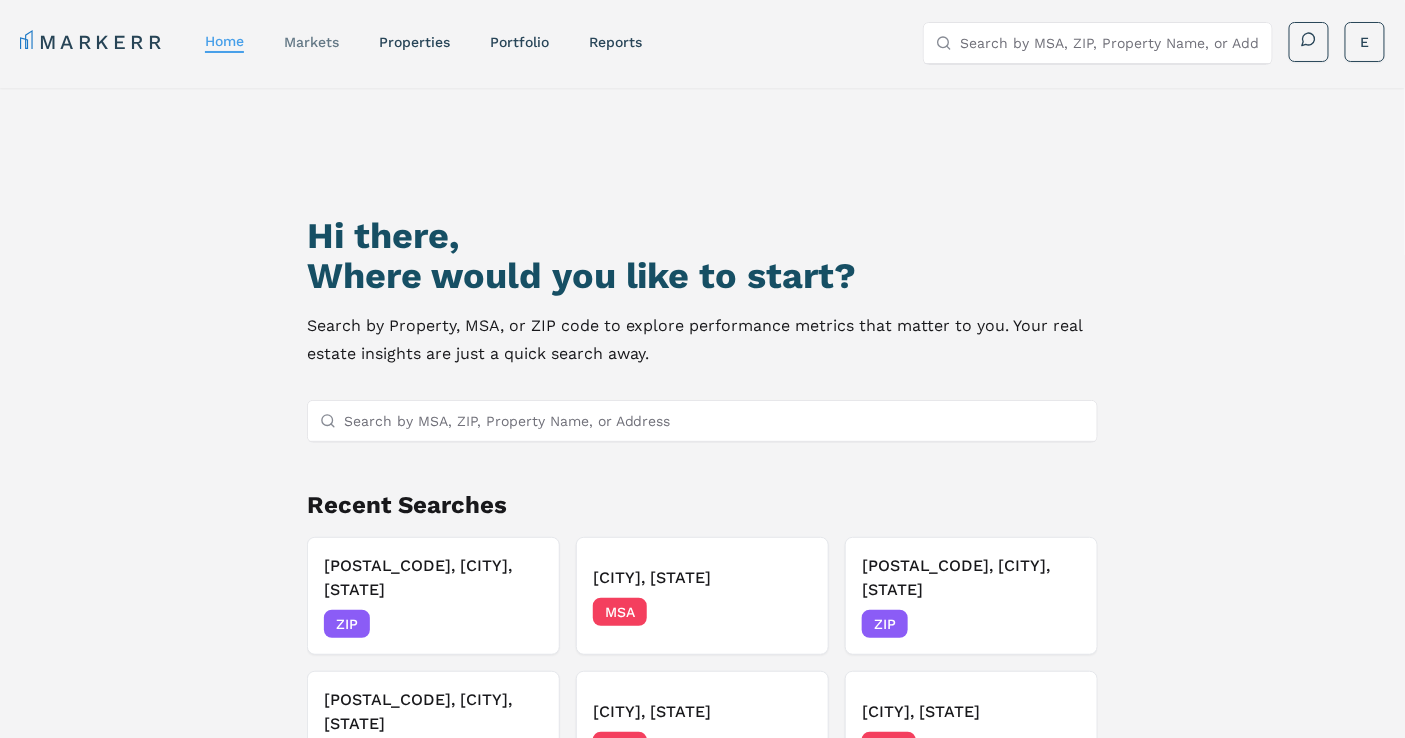 click on "markets" at bounding box center [311, 42] 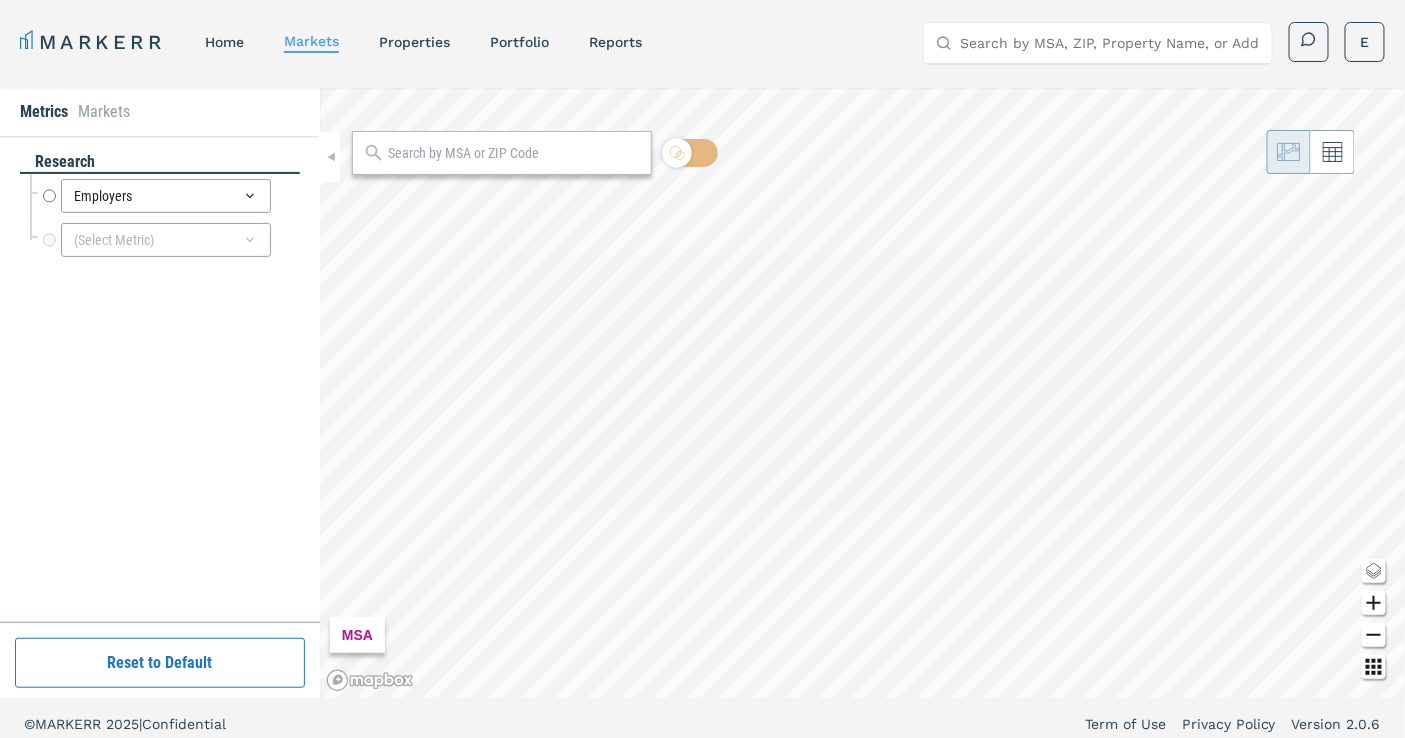 radio on "true" 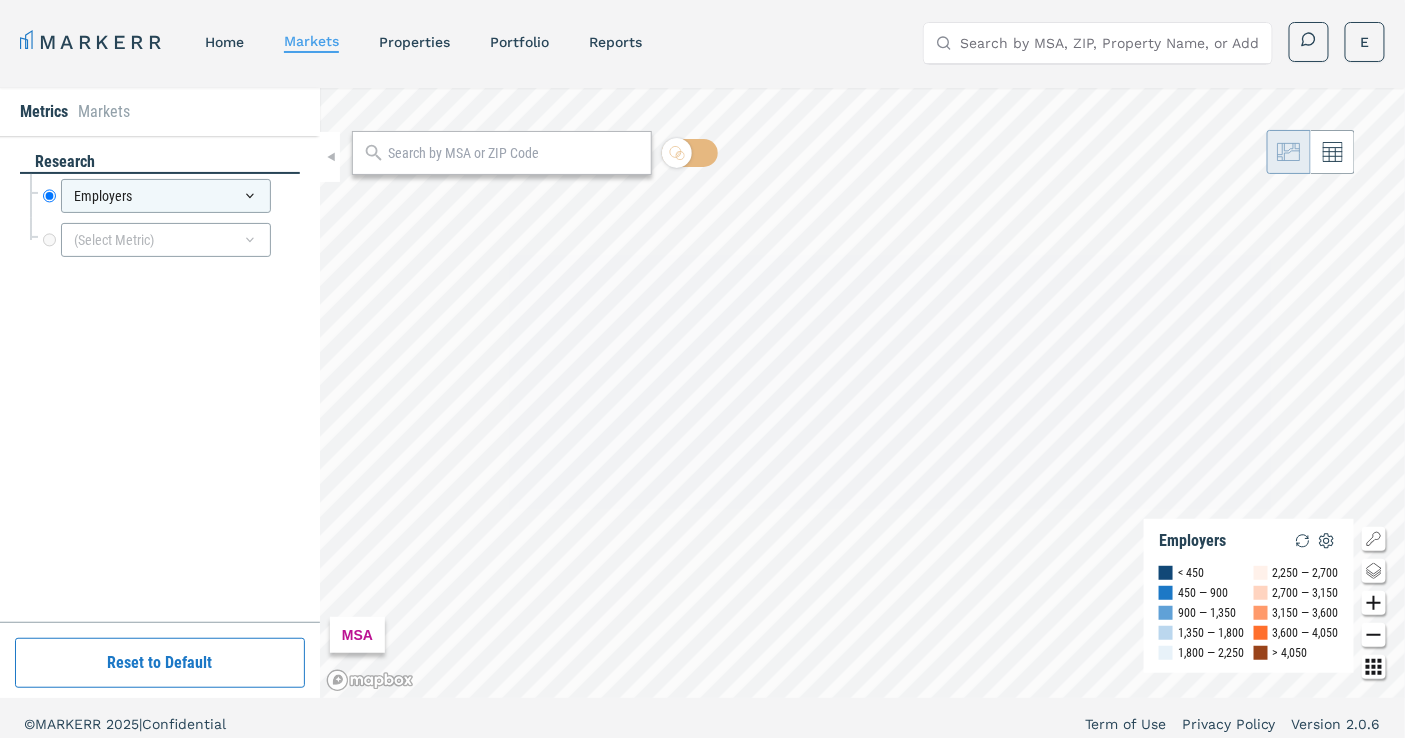 click at bounding box center [502, 153] 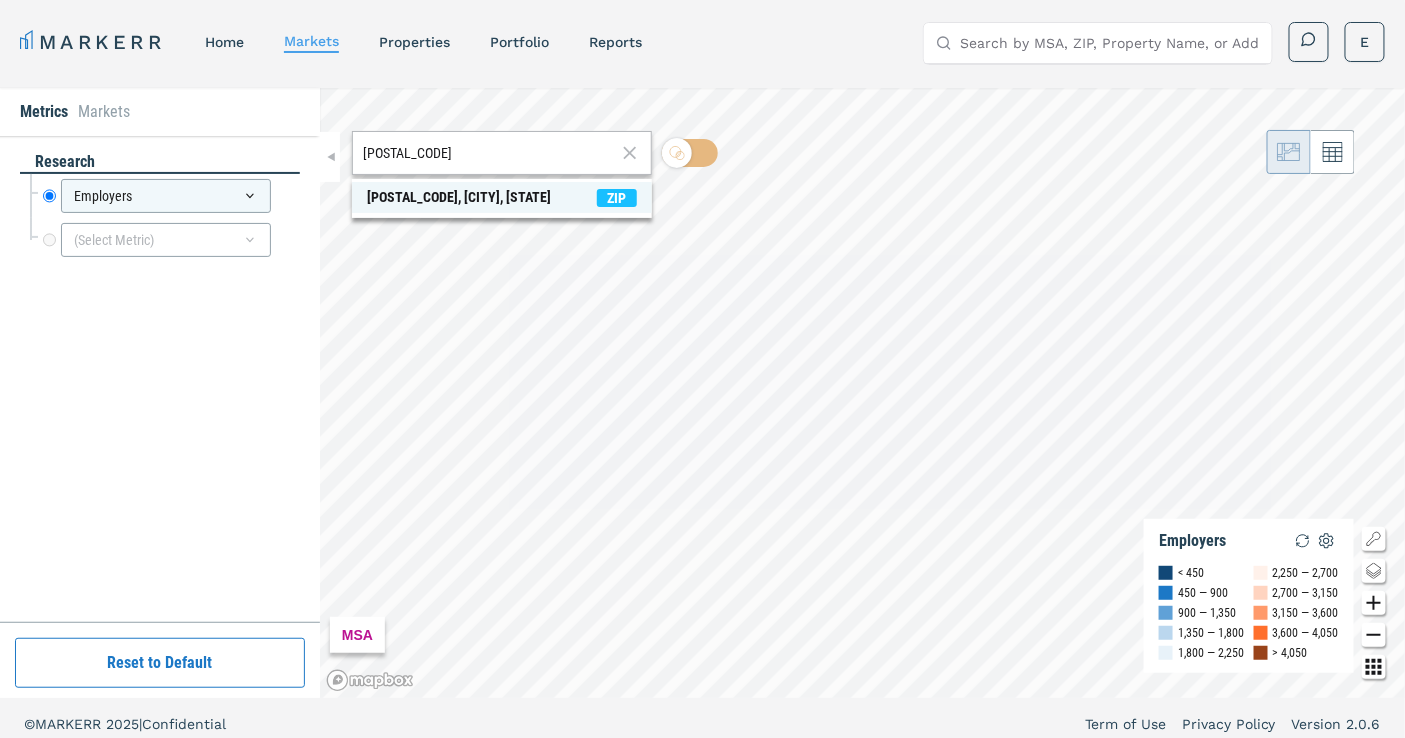 type on "[POSTAL_CODE]" 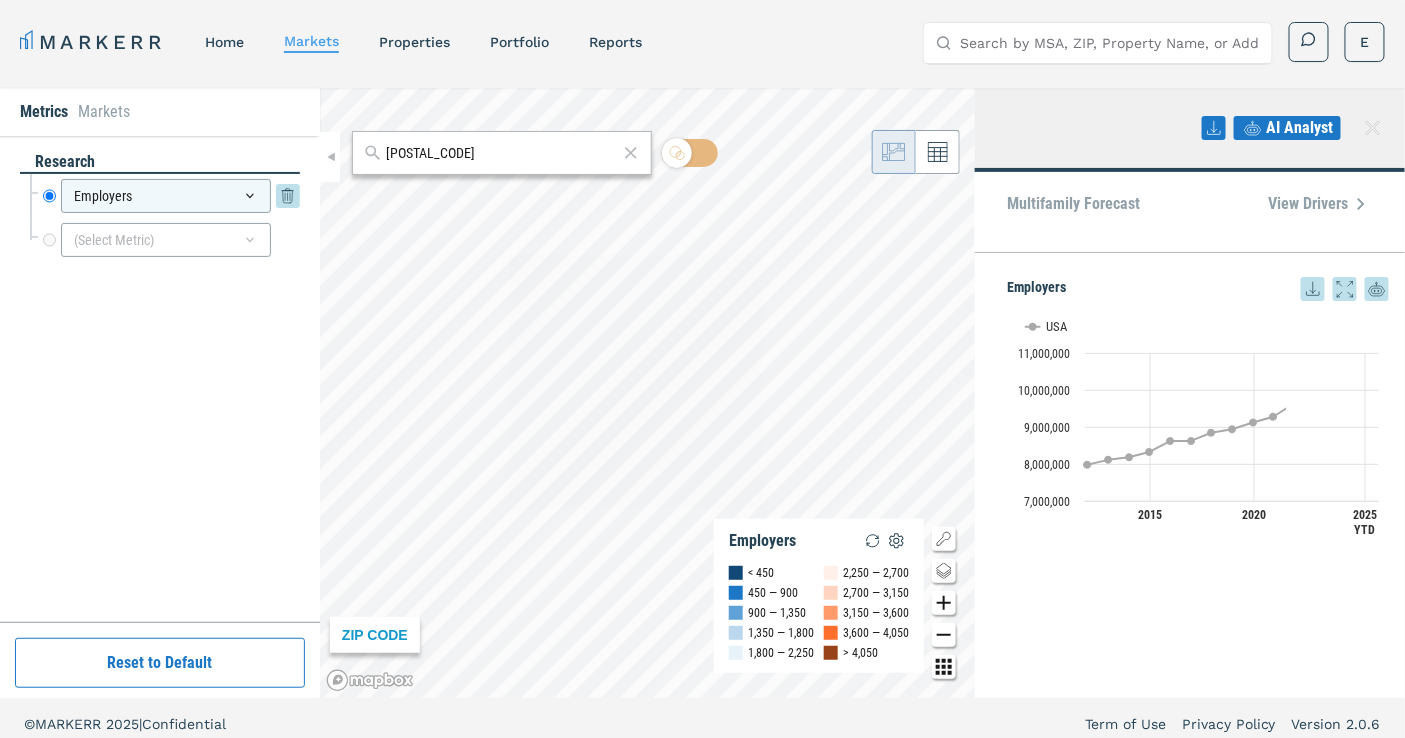 click 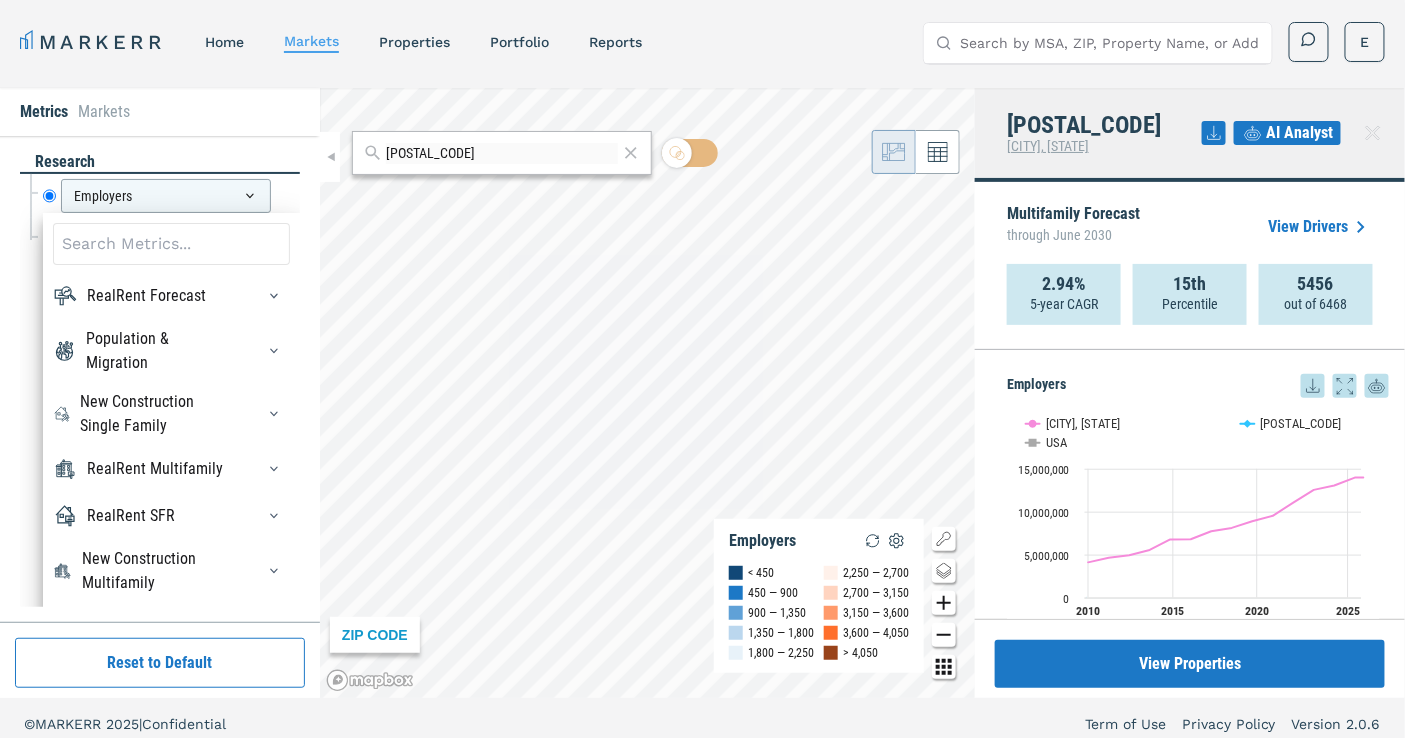 click at bounding box center (171, 244) 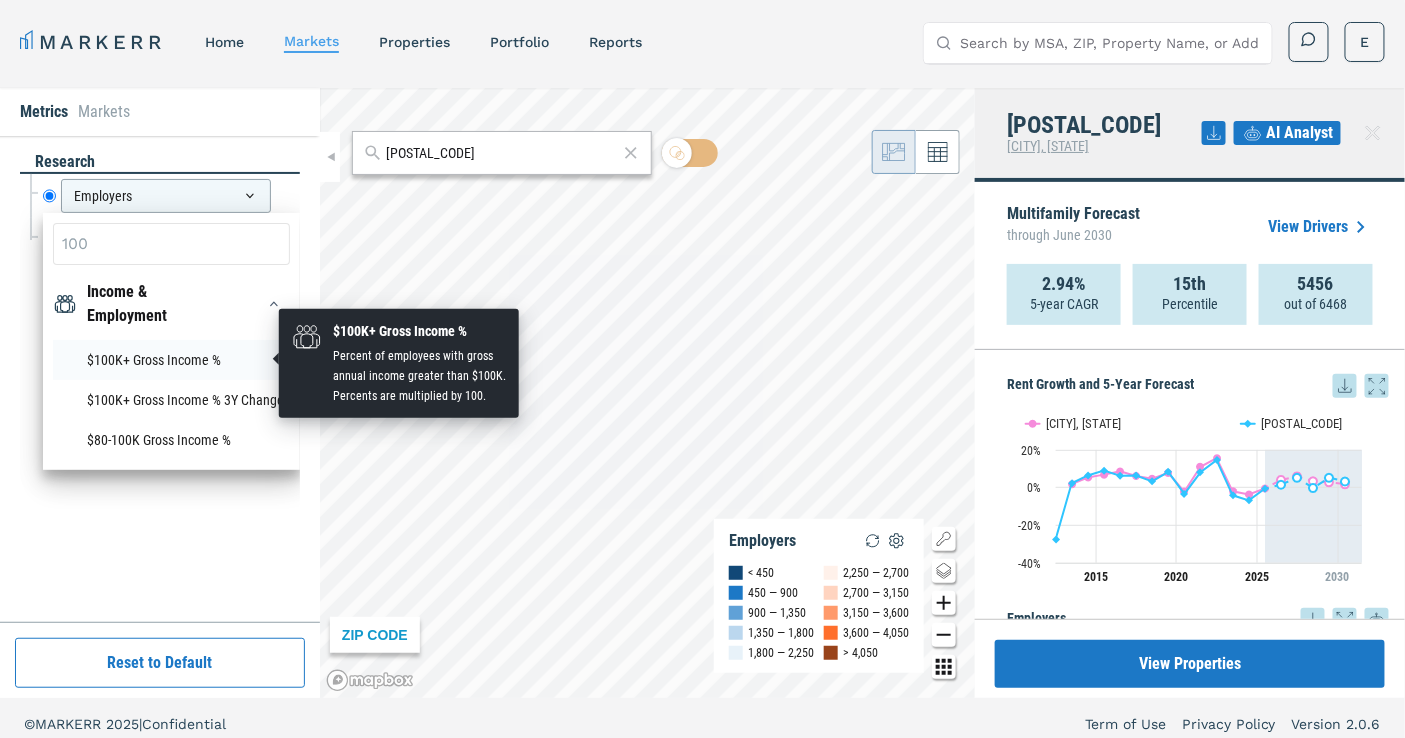 type on "100" 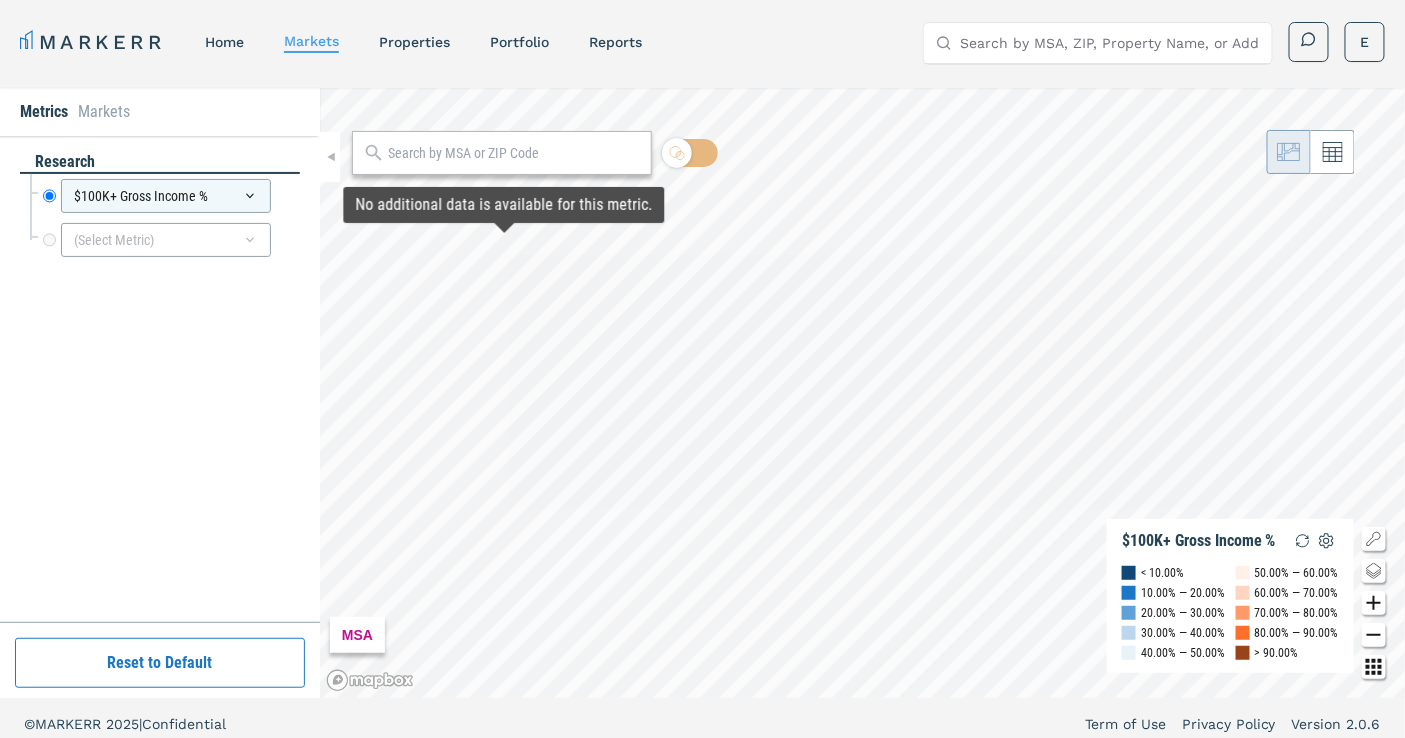 click at bounding box center (514, 153) 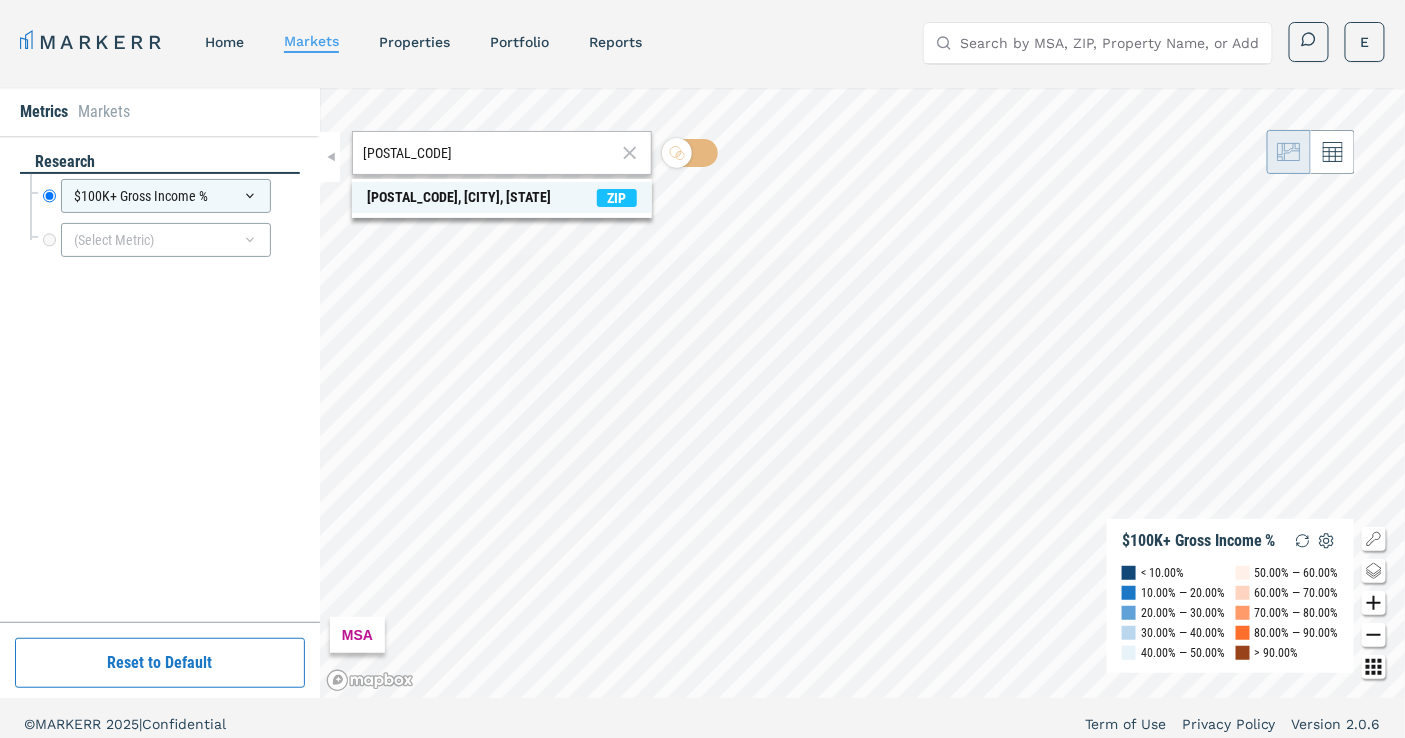 type on "[POSTAL_CODE]" 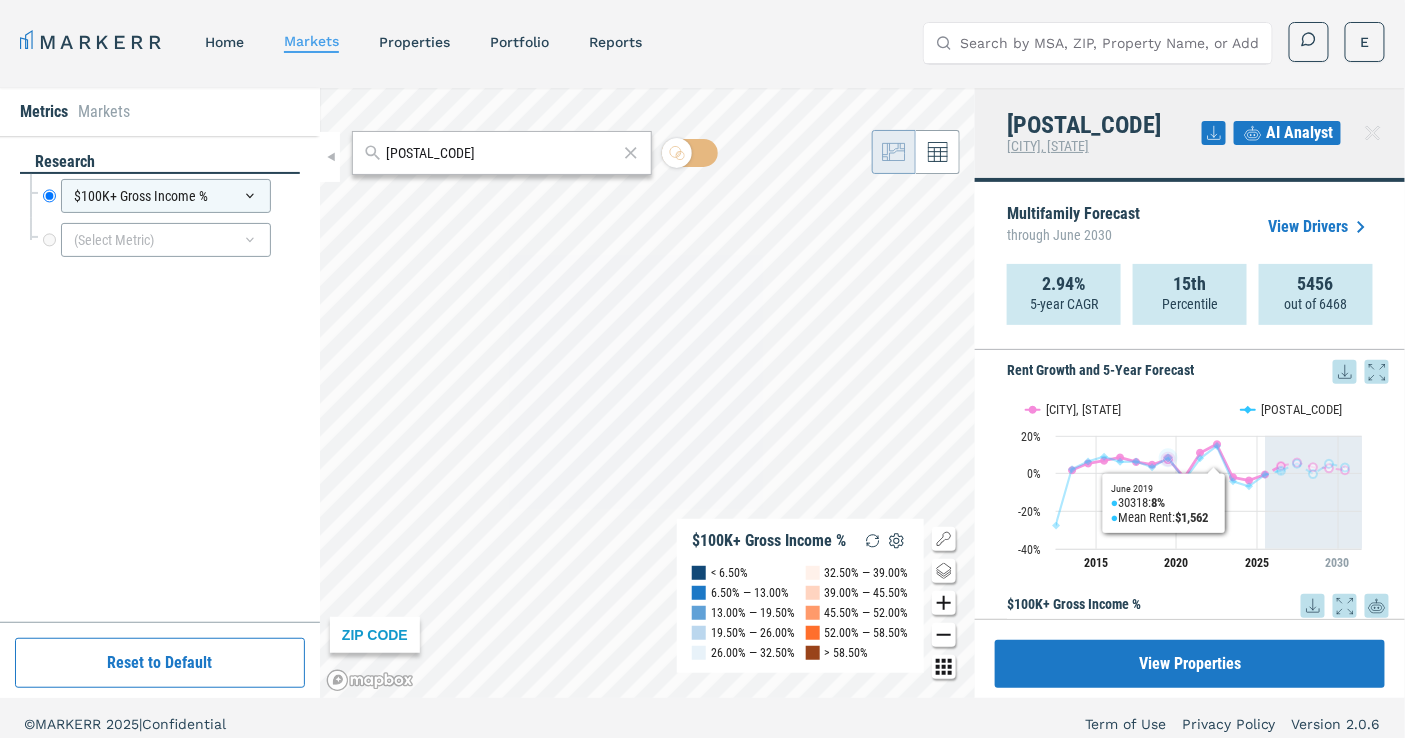 scroll, scrollTop: 0, scrollLeft: 0, axis: both 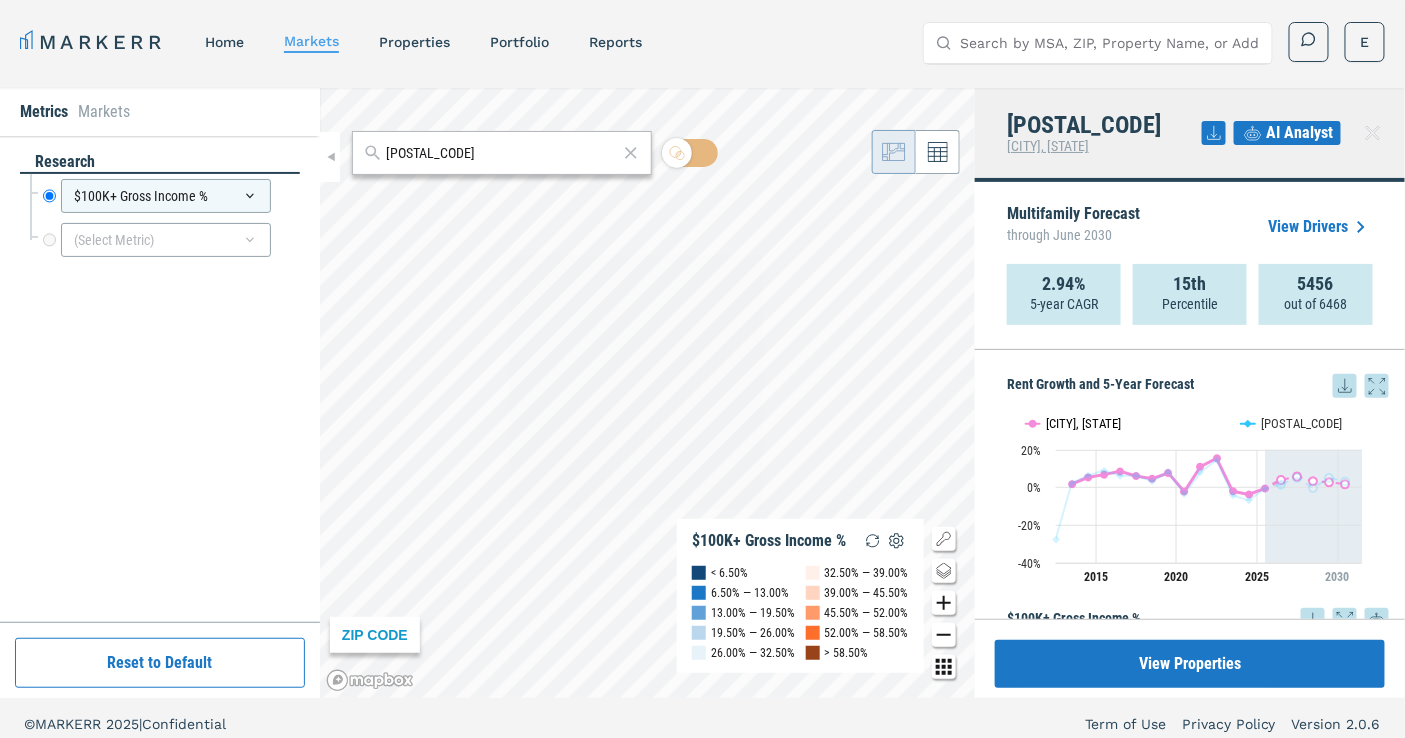 click at bounding box center [1123, 424] 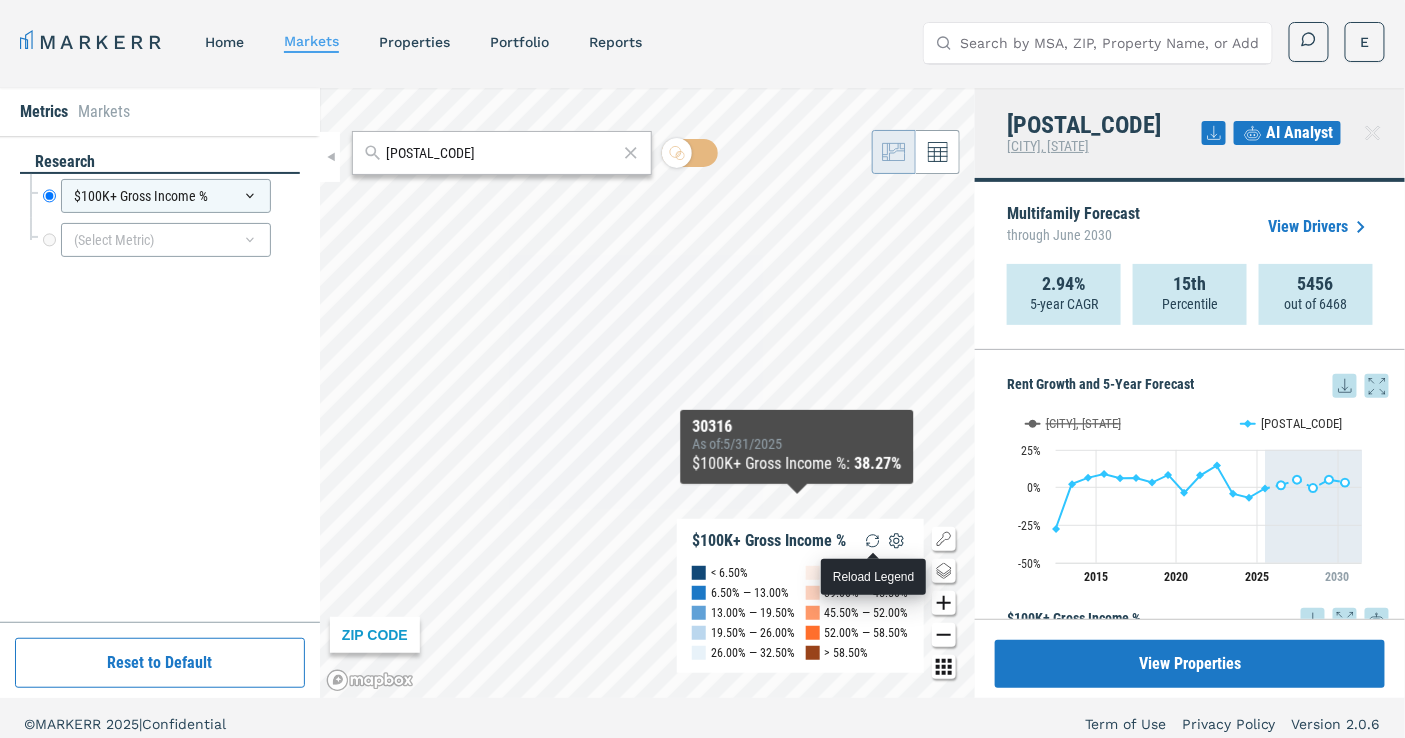 click at bounding box center (873, 541) 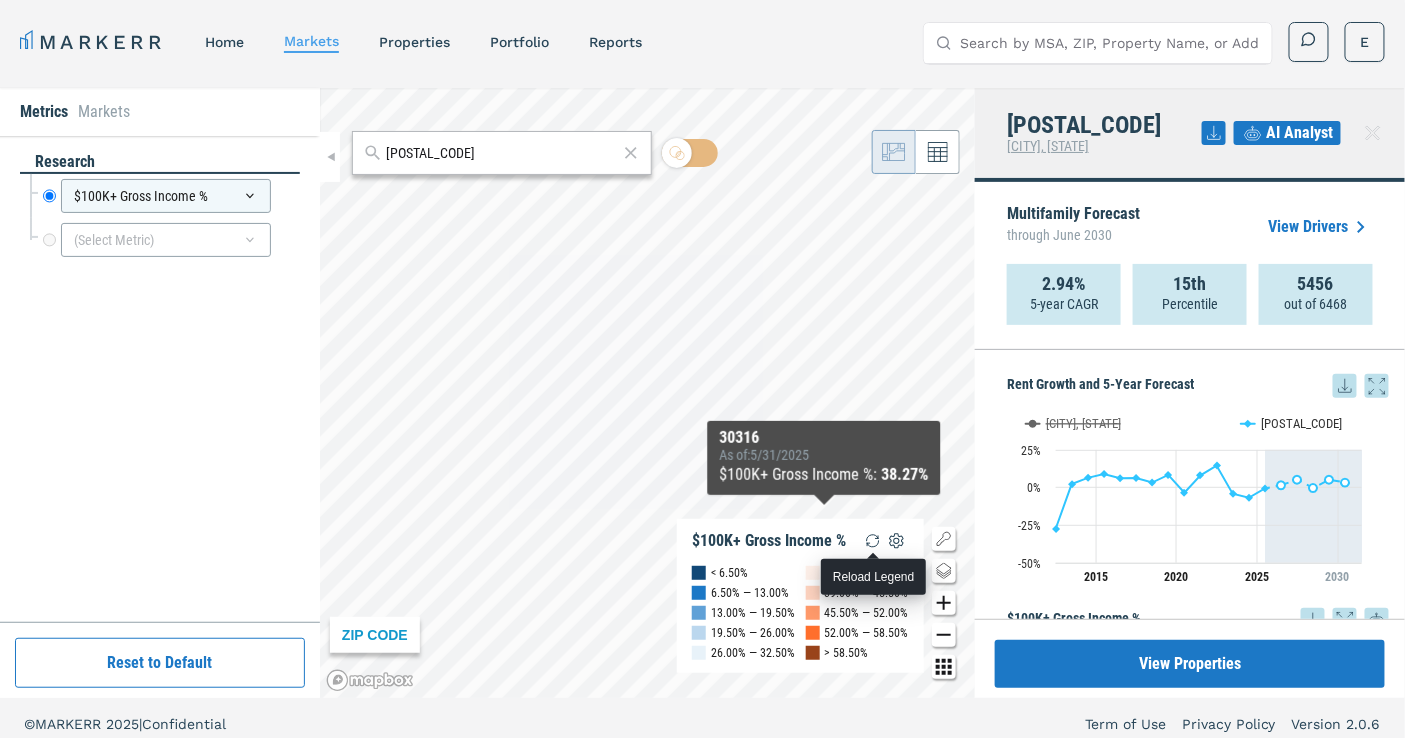 click at bounding box center (873, 541) 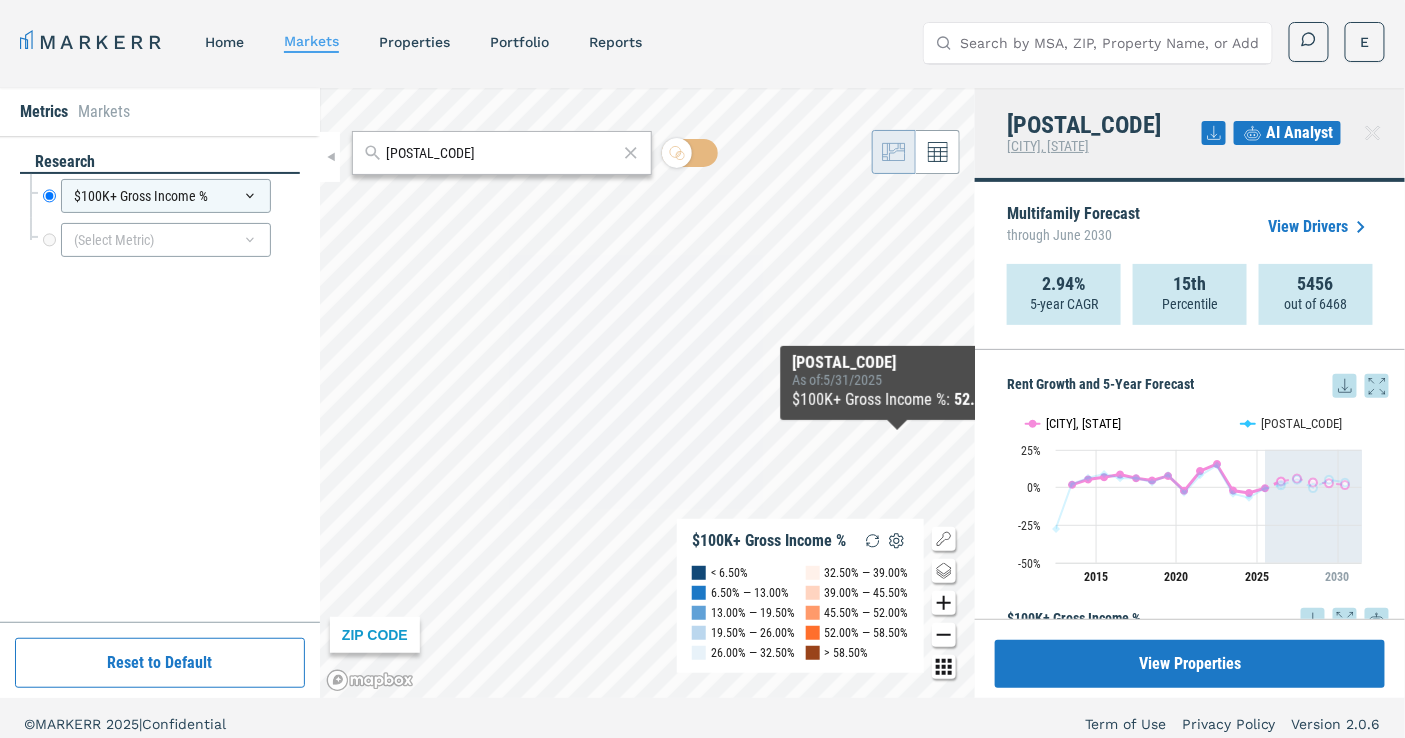 click at bounding box center (1123, 424) 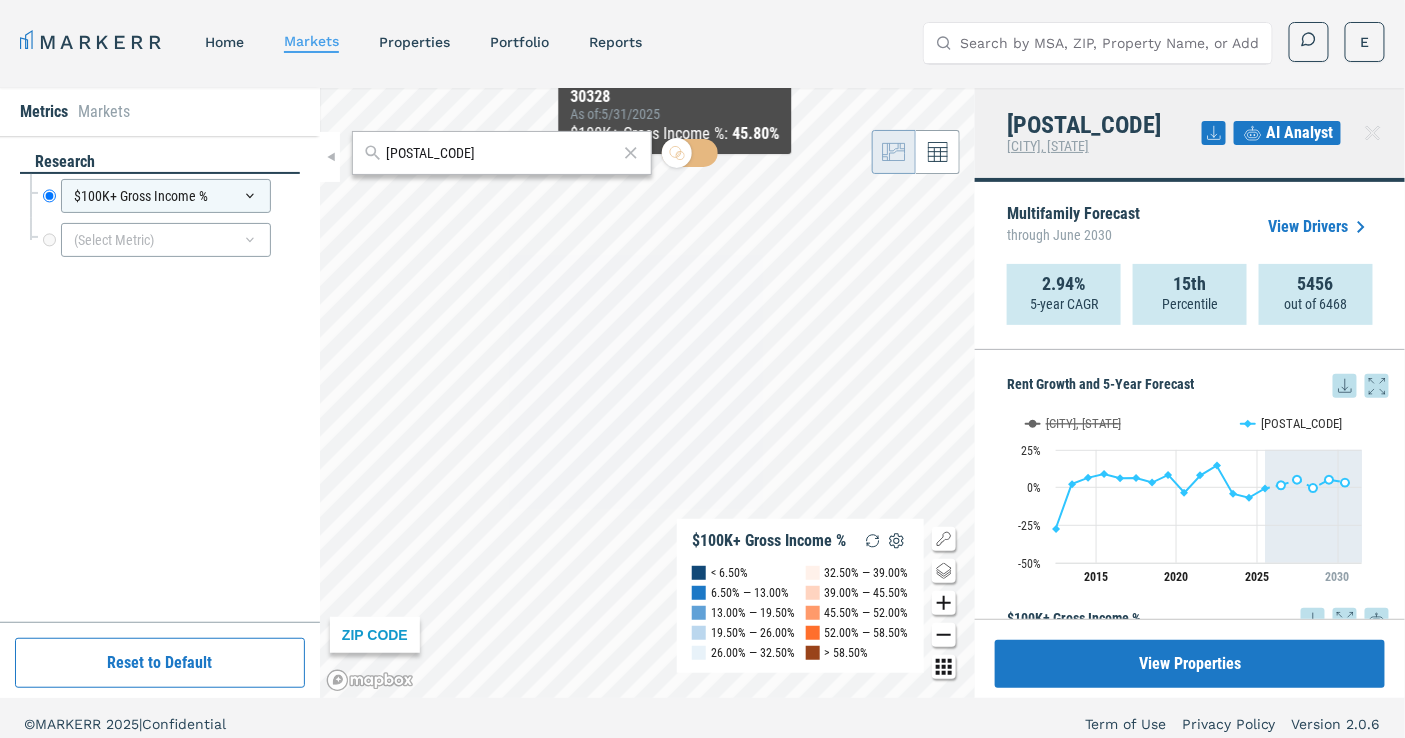 click at bounding box center [690, 157] 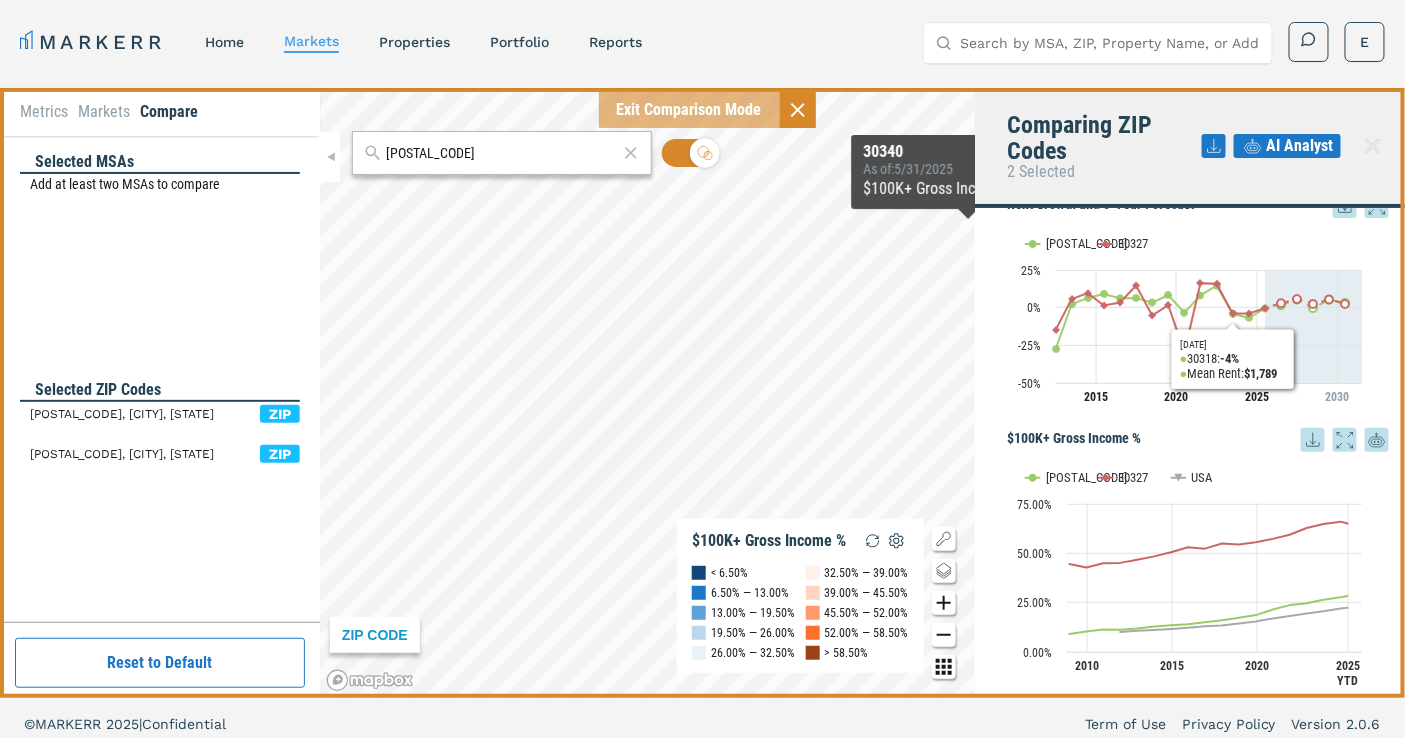 scroll, scrollTop: 64, scrollLeft: 0, axis: vertical 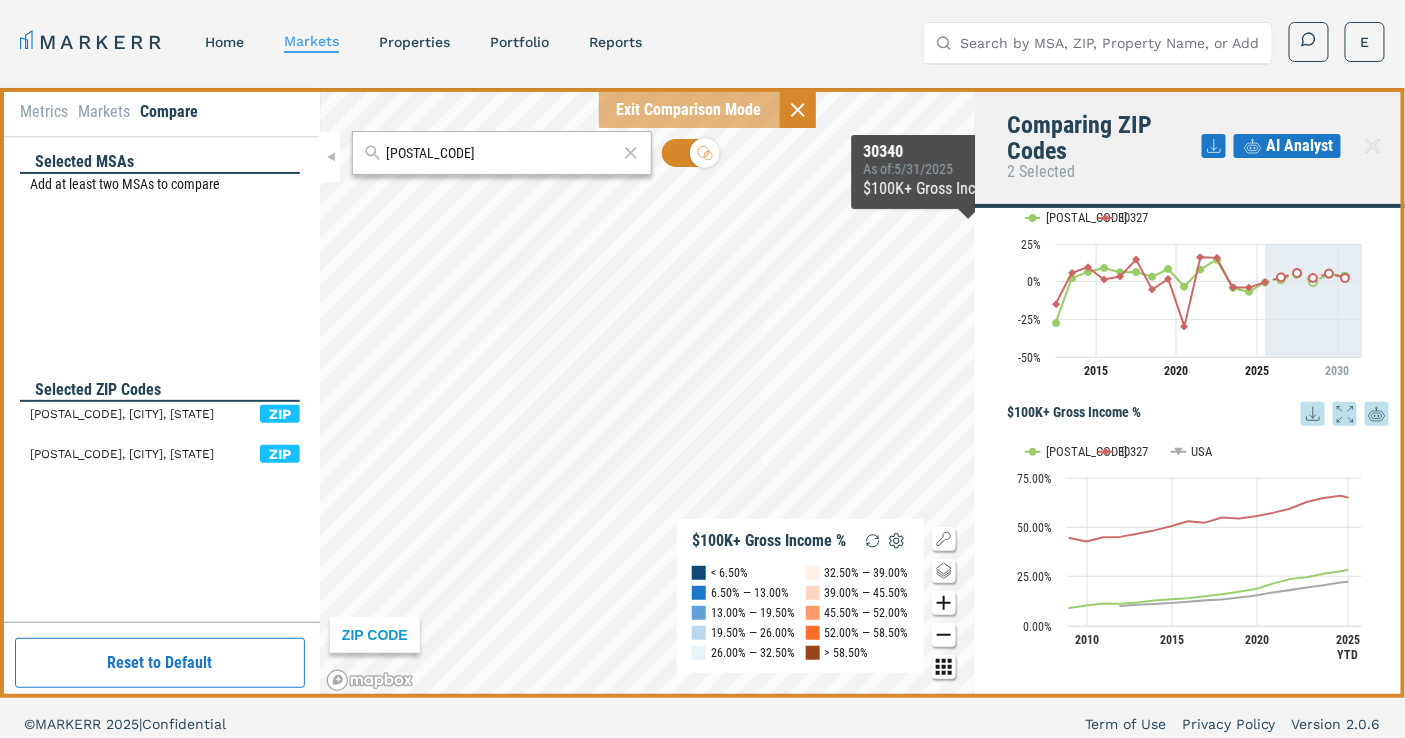 click 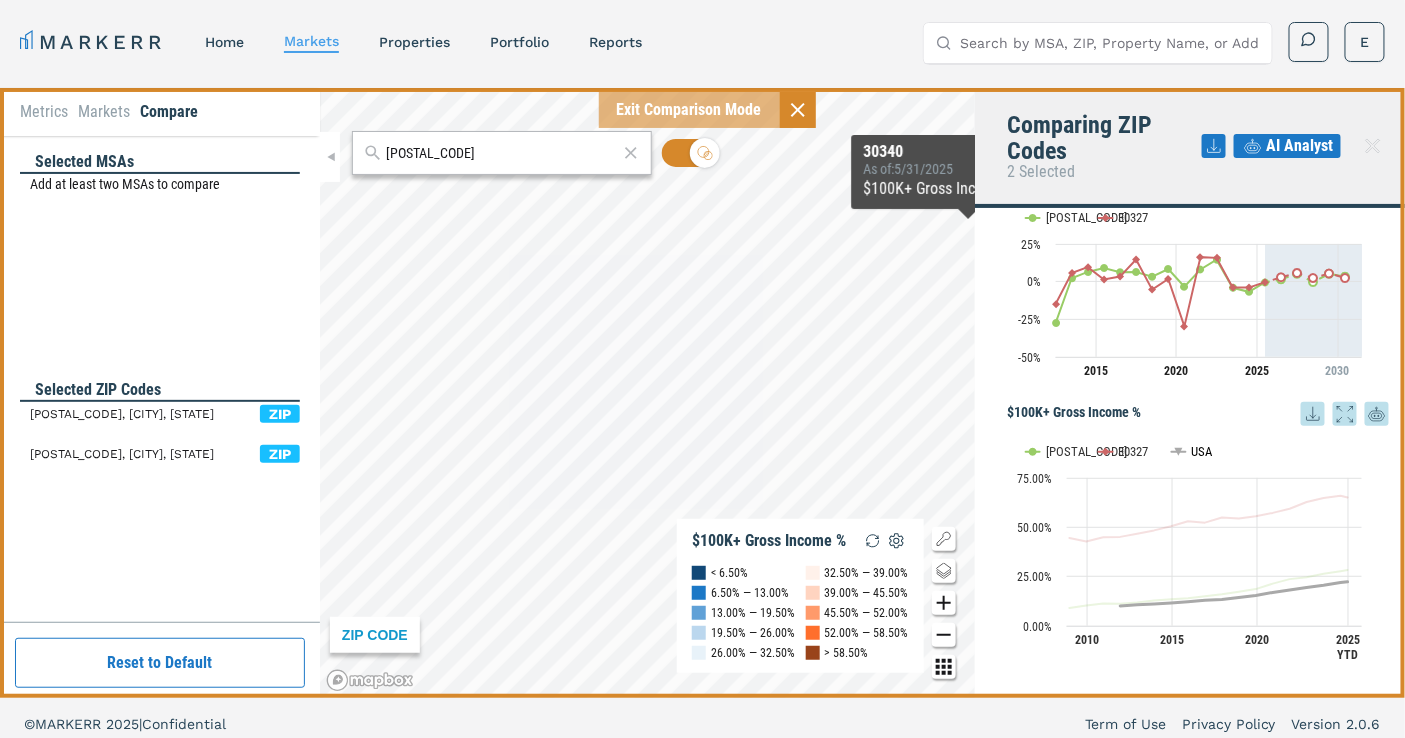 click on "USA" 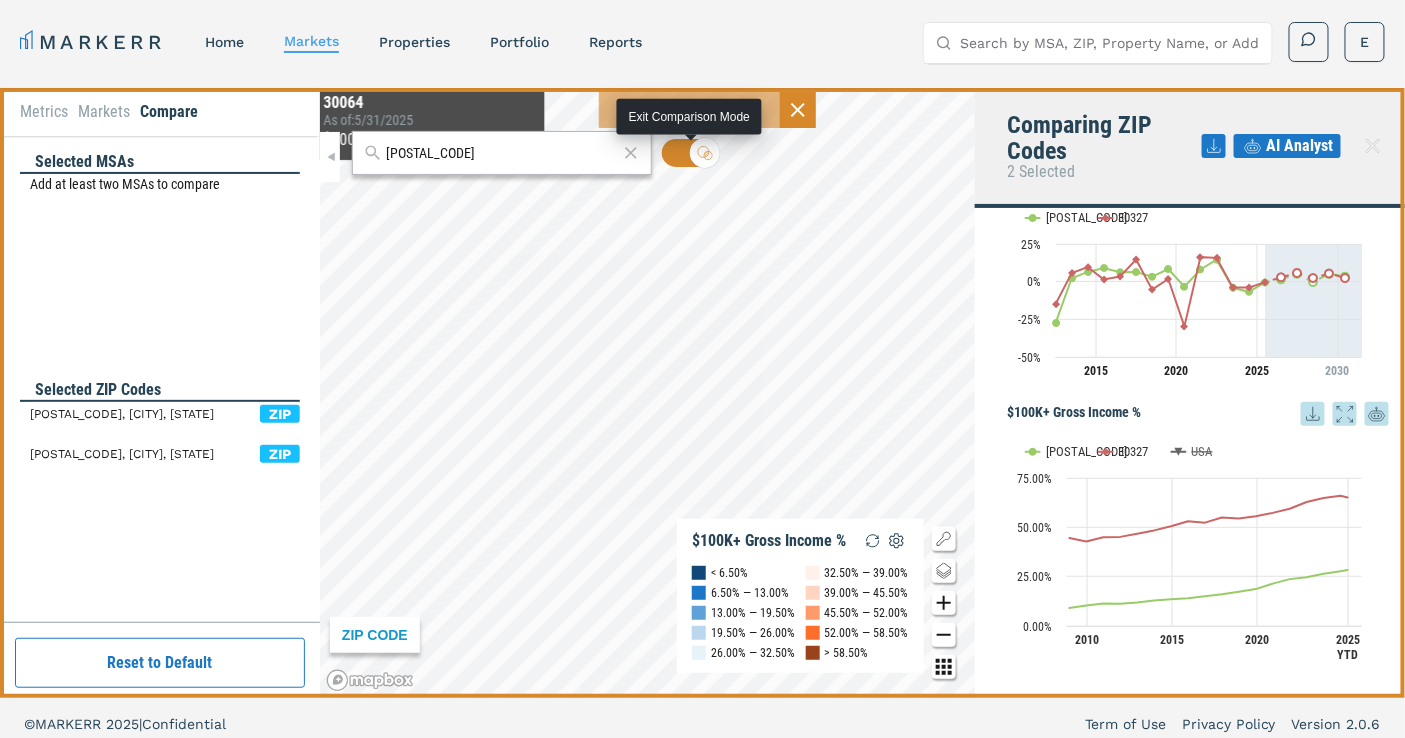 click at bounding box center (690, 153) 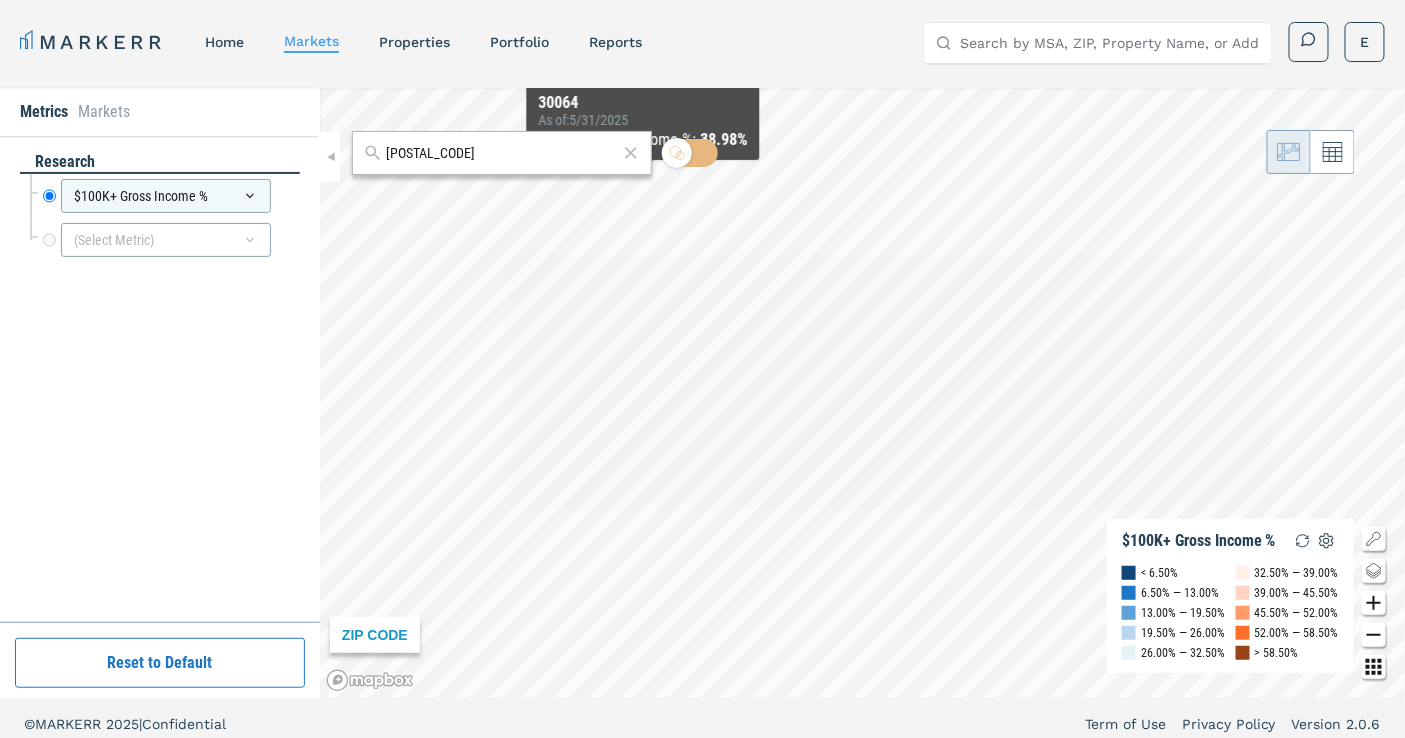 drag, startPoint x: 474, startPoint y: 154, endPoint x: 300, endPoint y: 151, distance: 174.02586 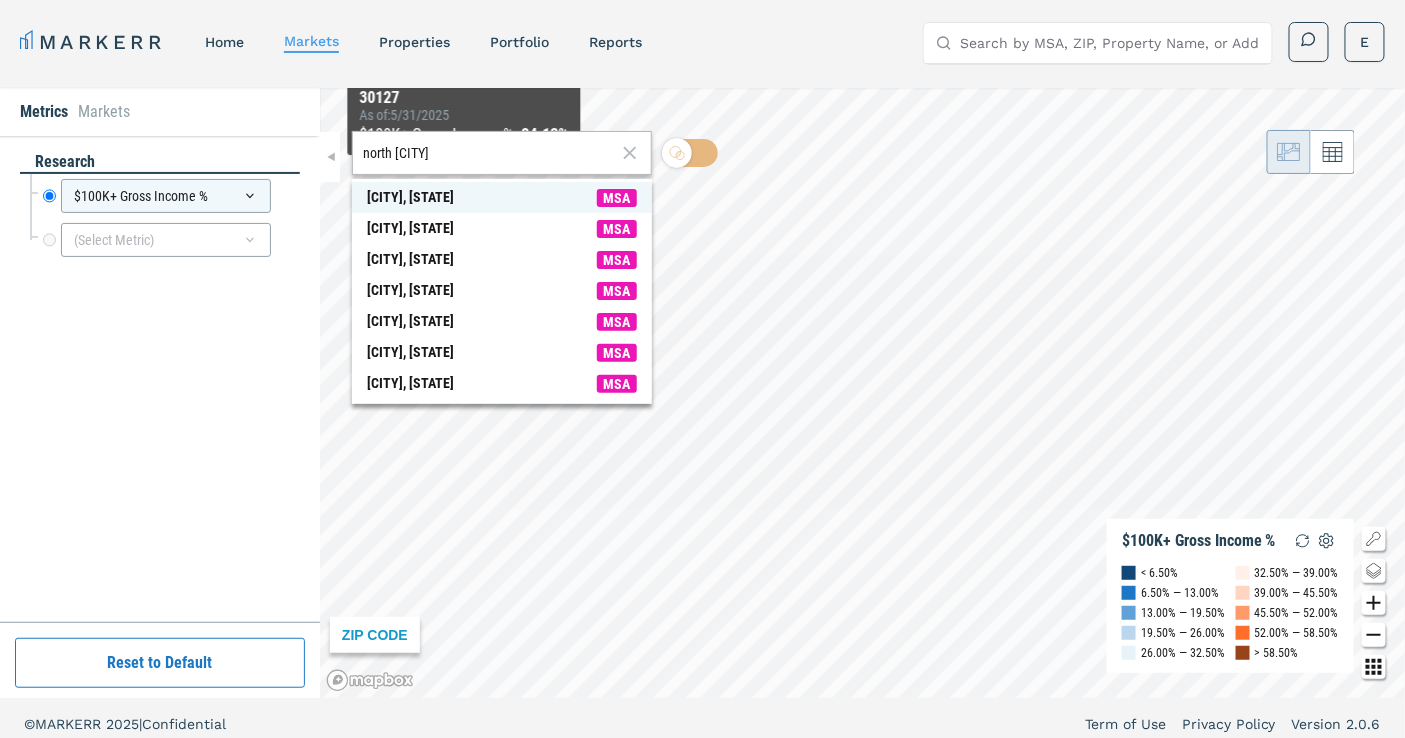 type on "north [CITY]" 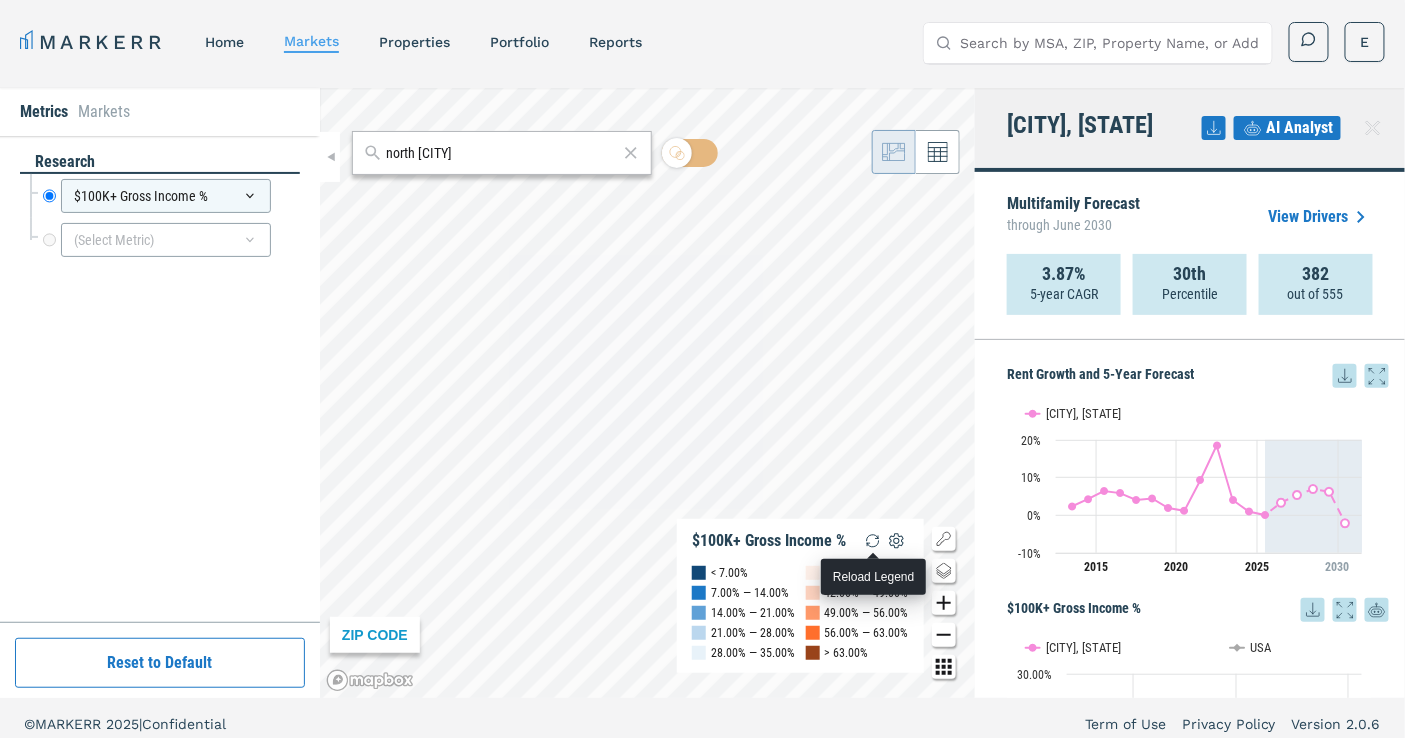 click at bounding box center [873, 541] 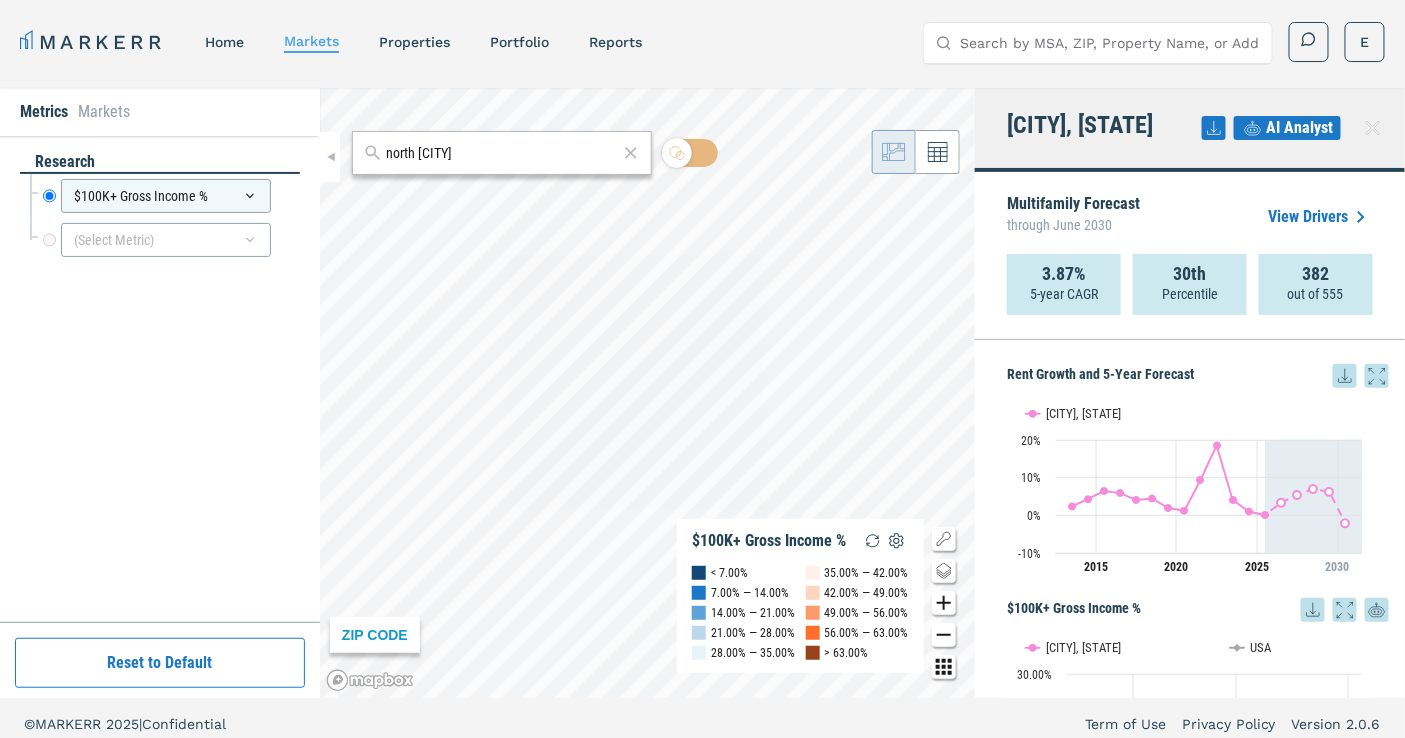 click on "ZIP CODE $100K+ Gross Income %  < 7.00% 7.00% — 14.00% 14.00% — 21.00% 21.00% — 28.00% 28.00% — 35.00% 35.00% — 42.00% 42.00% — 49.00% 49.00% — 56.00% 56.00% — 63.00% > 63.00%" at bounding box center (647, 393) 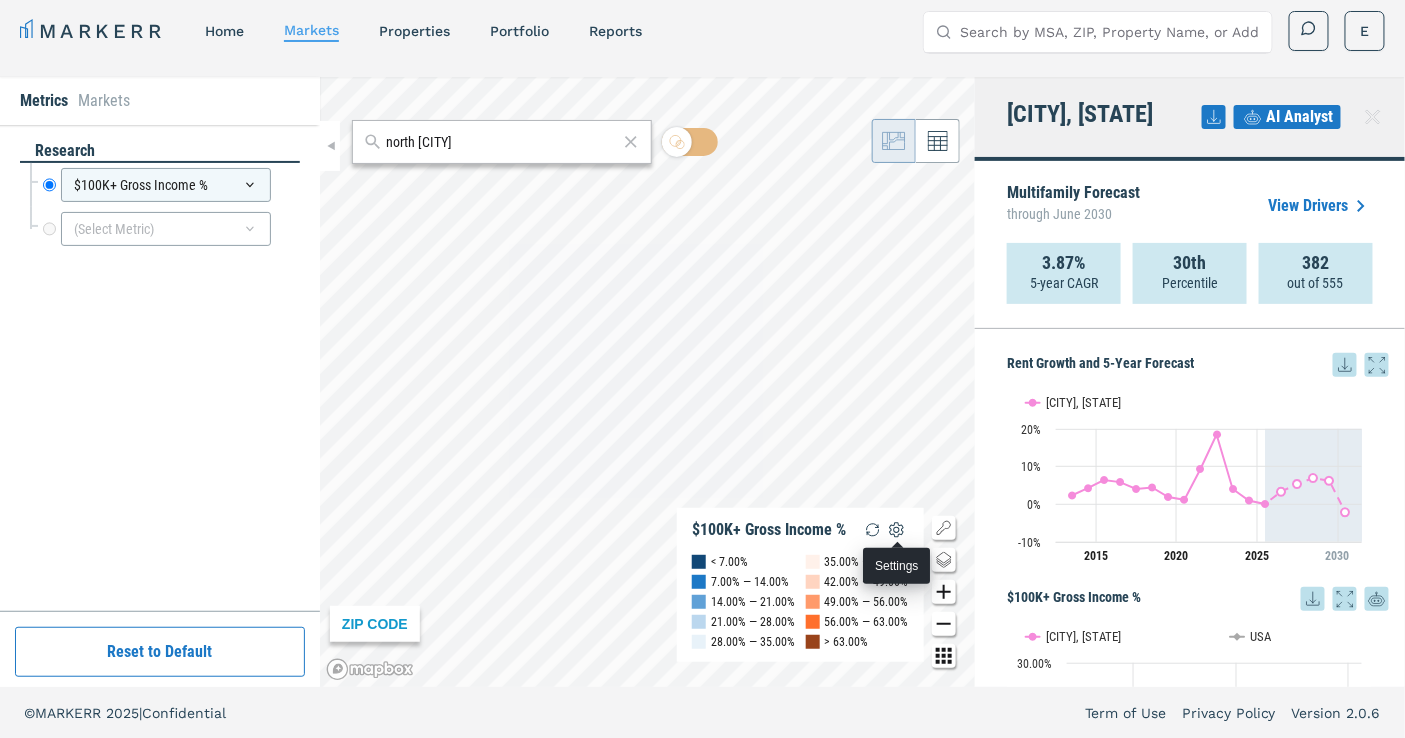 scroll, scrollTop: 12, scrollLeft: 0, axis: vertical 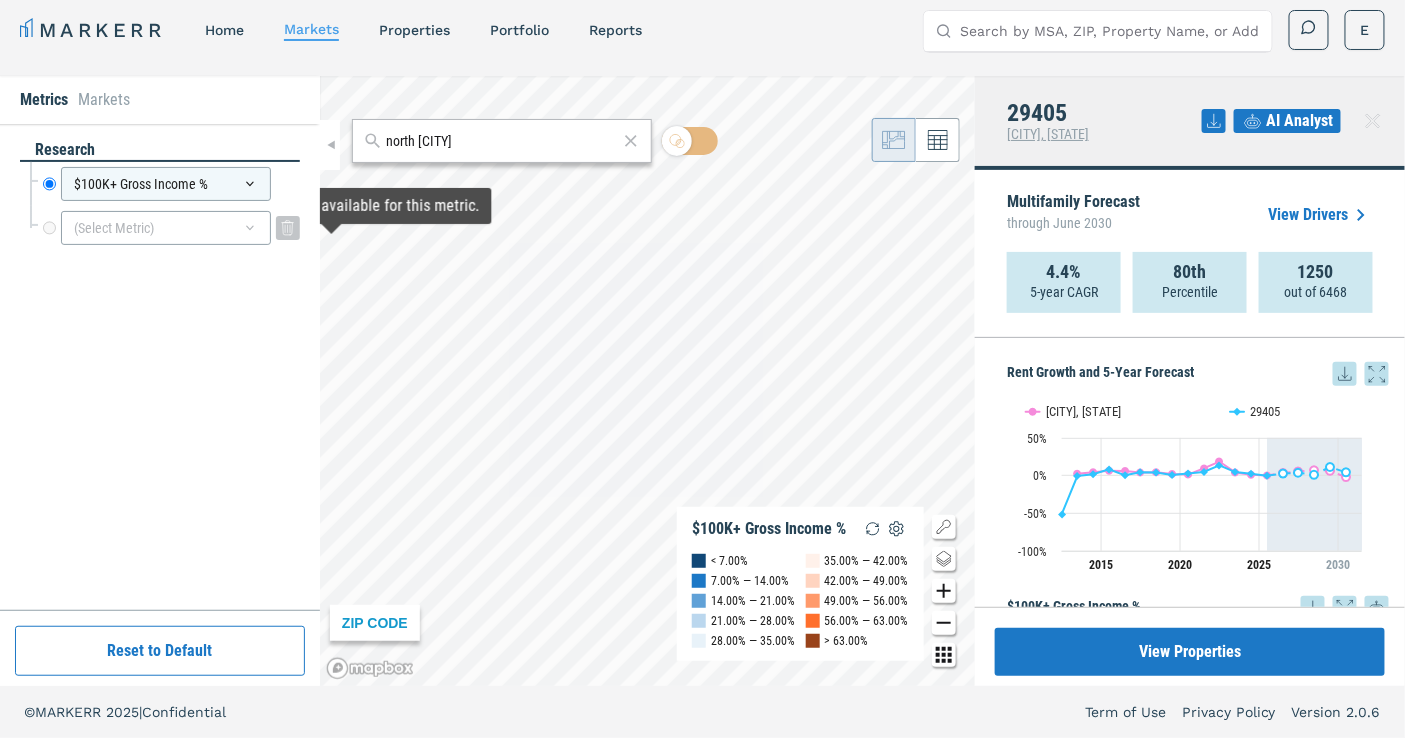 click on "(Select Metric)" at bounding box center [166, 228] 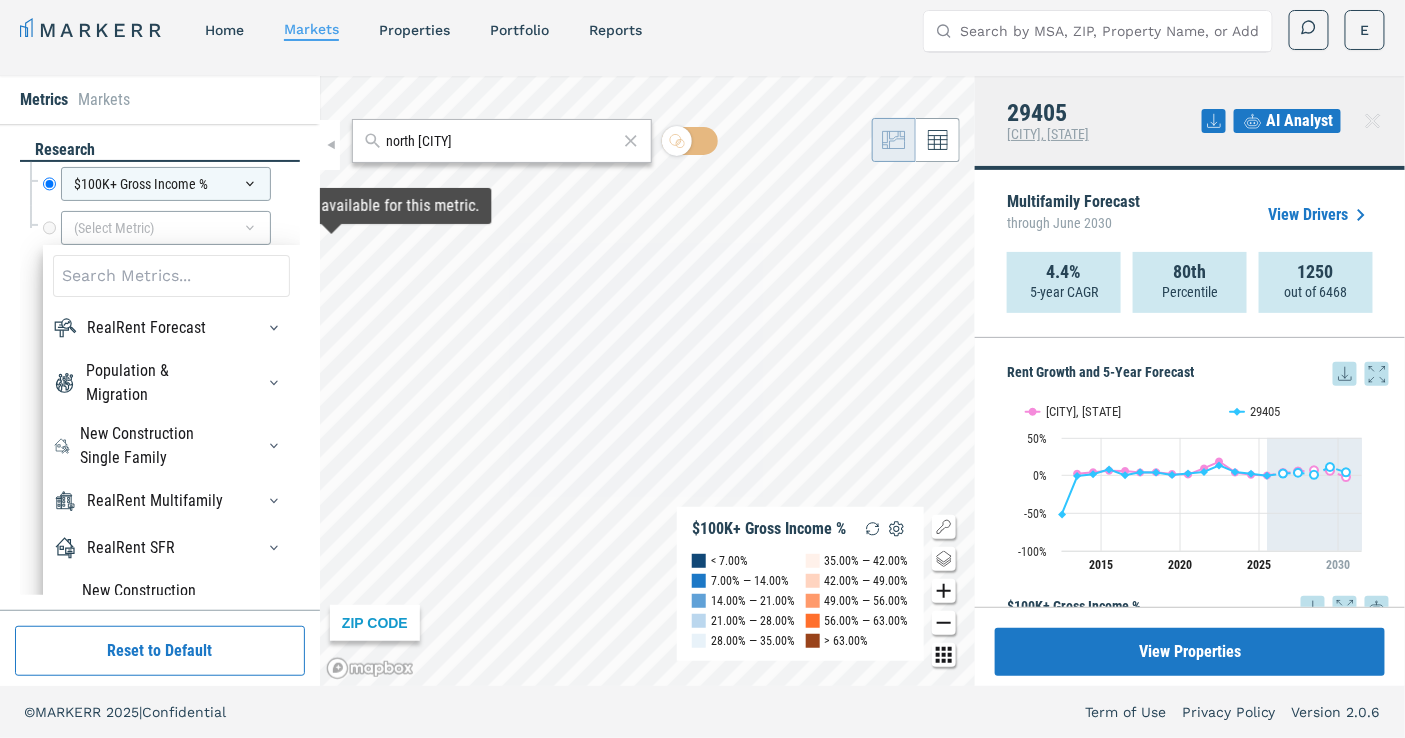 click at bounding box center [171, 276] 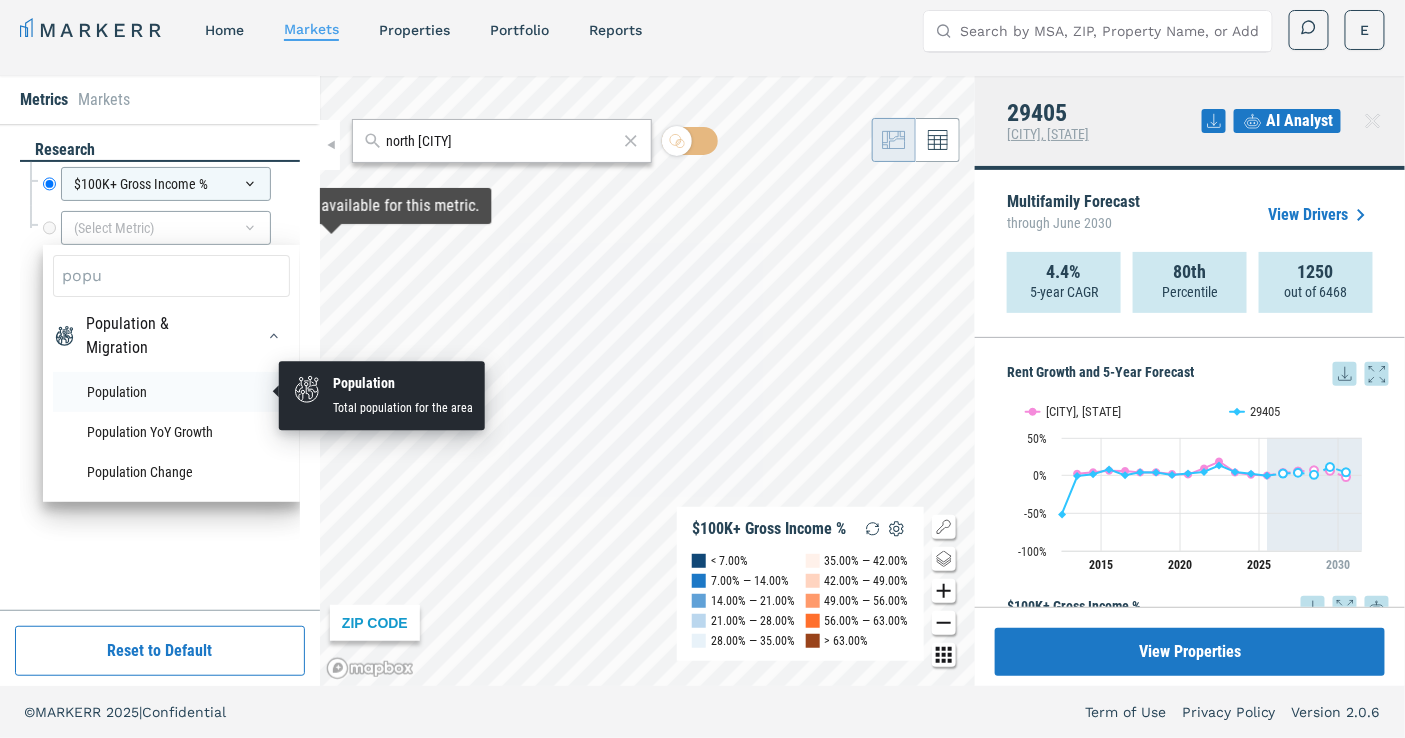 type on "popu" 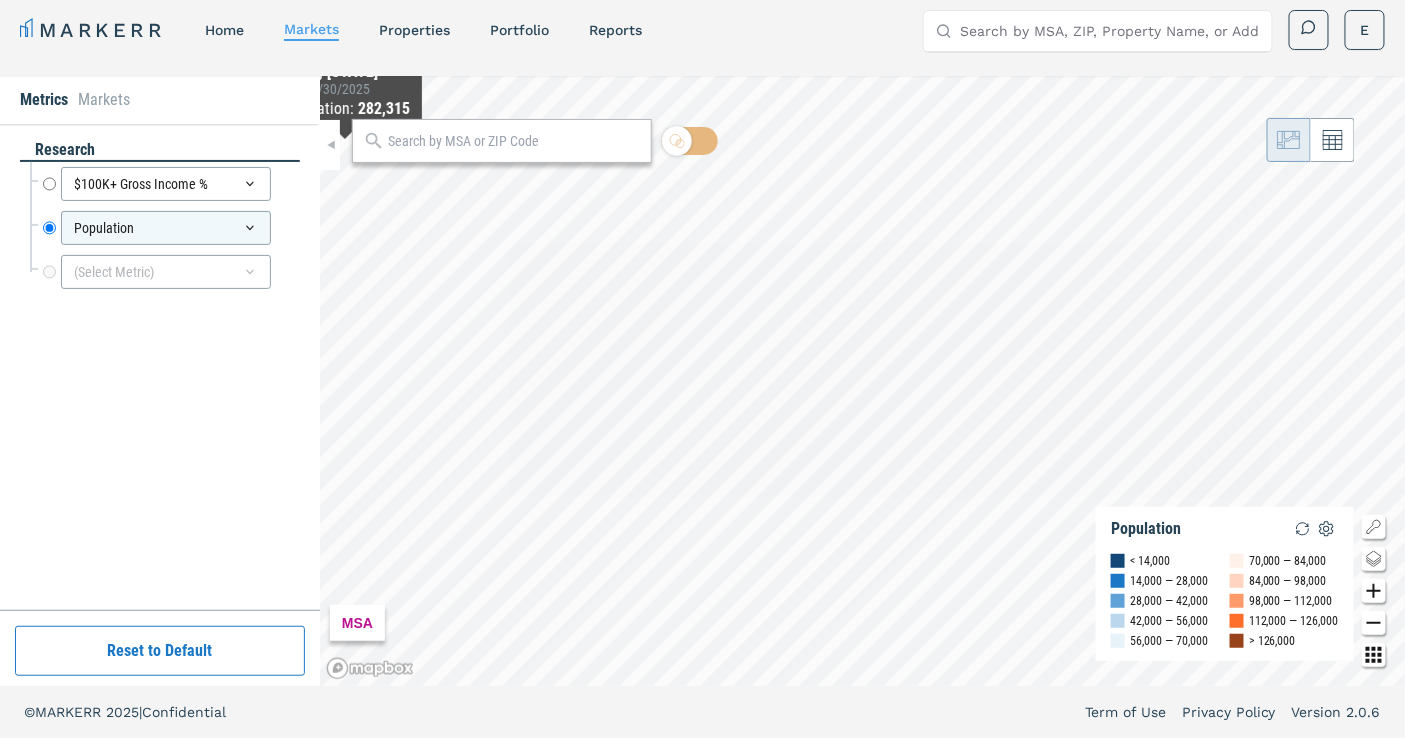 click at bounding box center [514, 141] 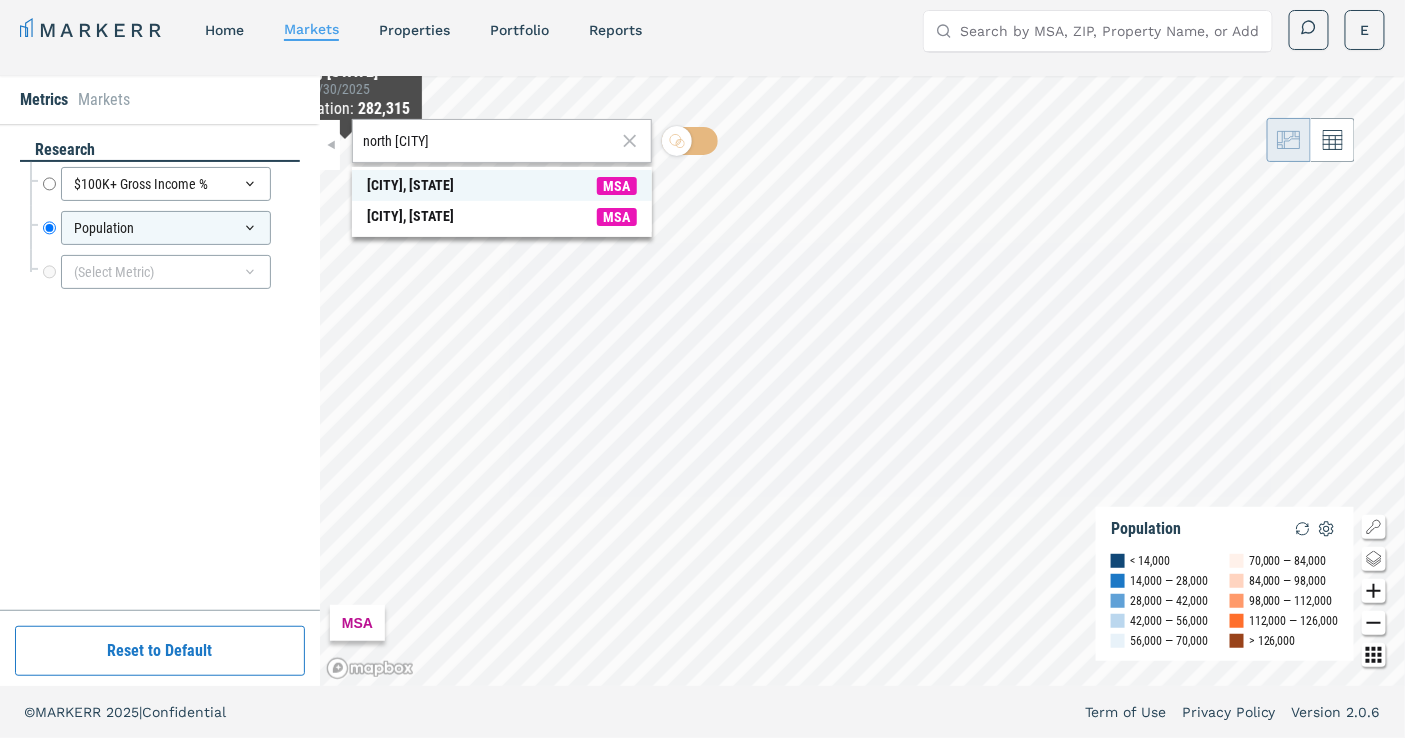 type on "north [CITY]" 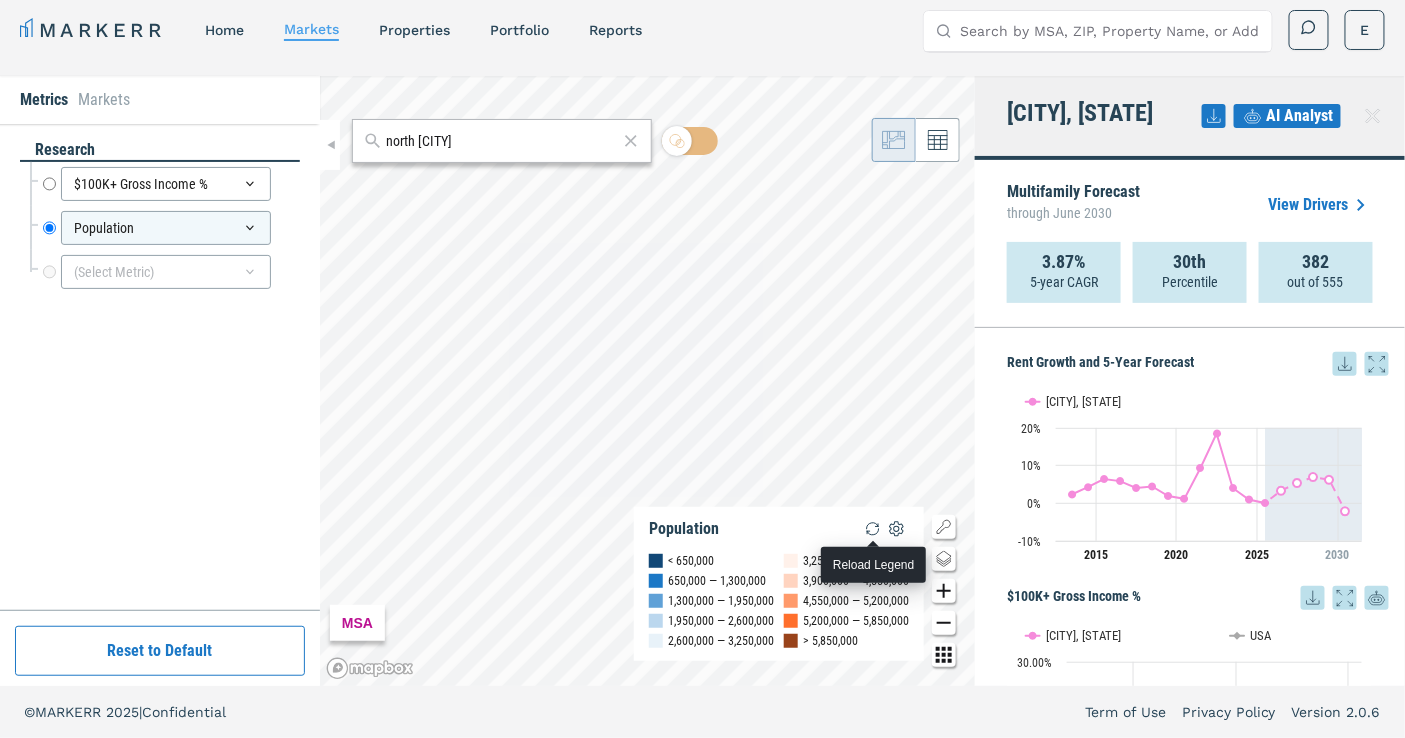 click at bounding box center [873, 529] 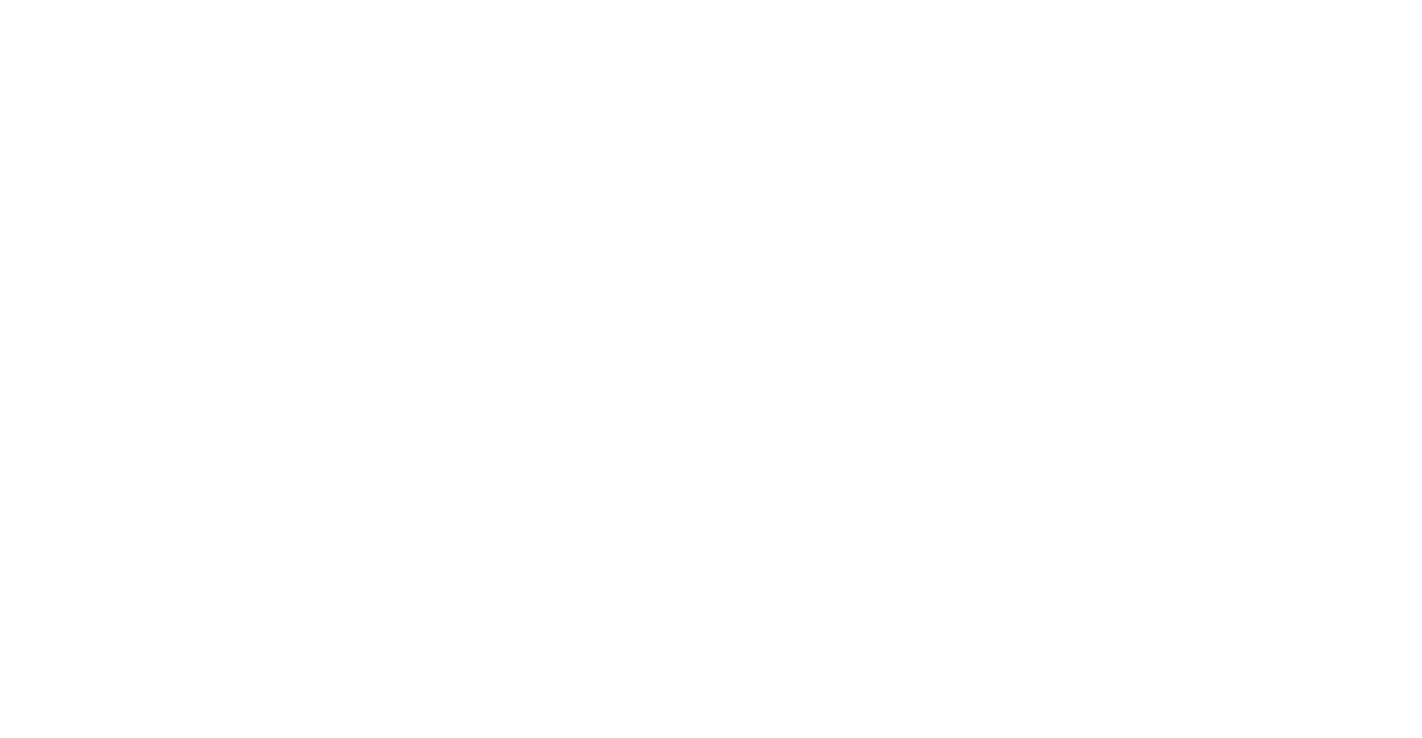 scroll, scrollTop: 0, scrollLeft: 0, axis: both 